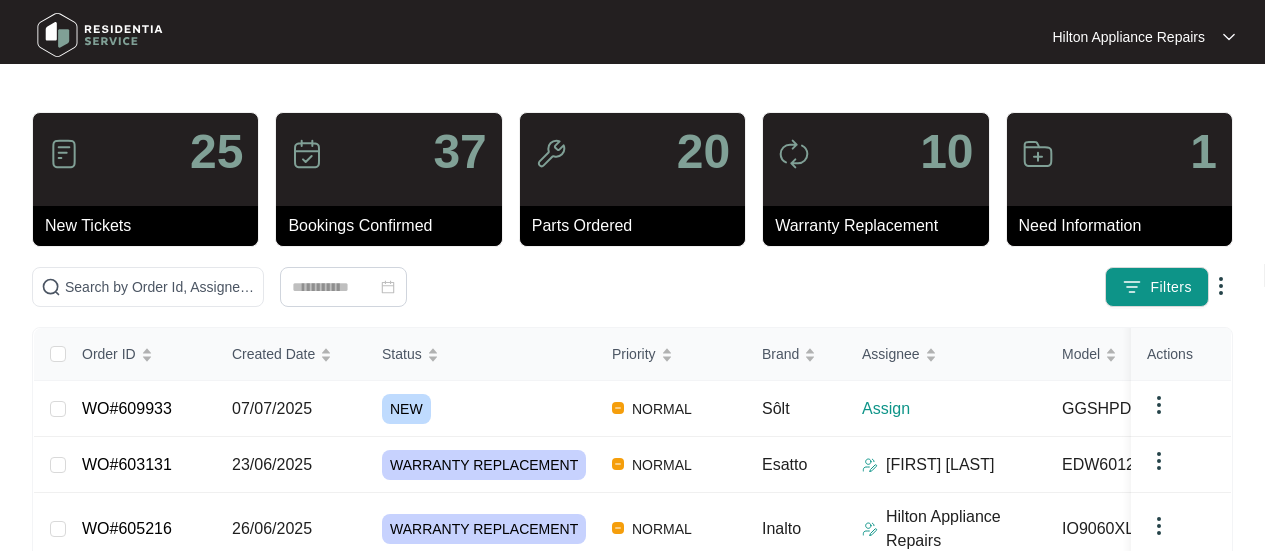 scroll, scrollTop: 0, scrollLeft: 0, axis: both 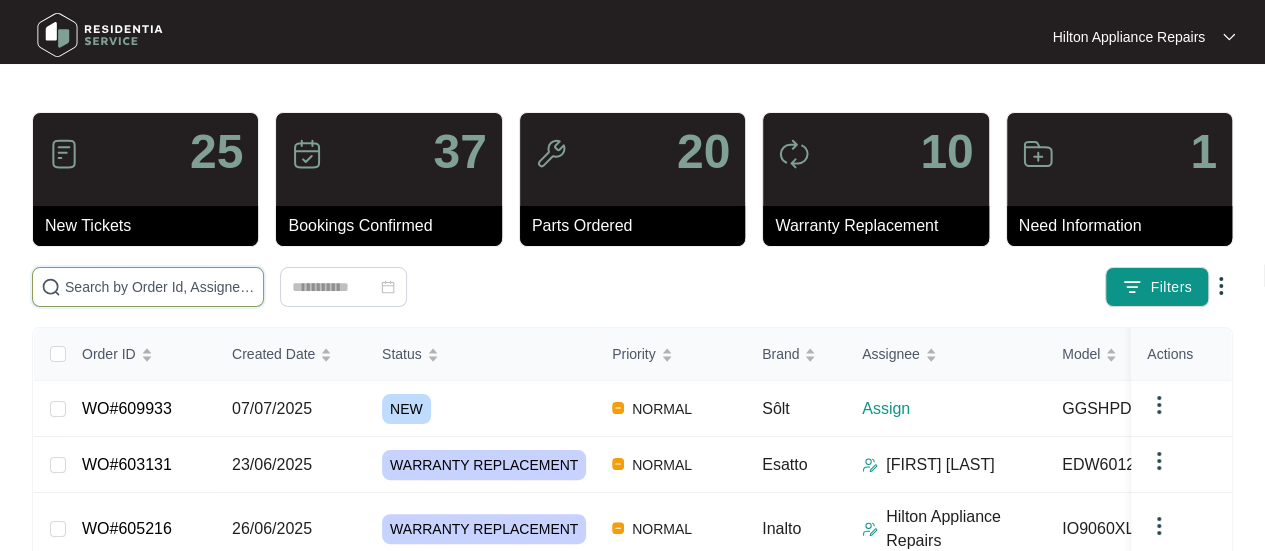 click at bounding box center [160, 287] 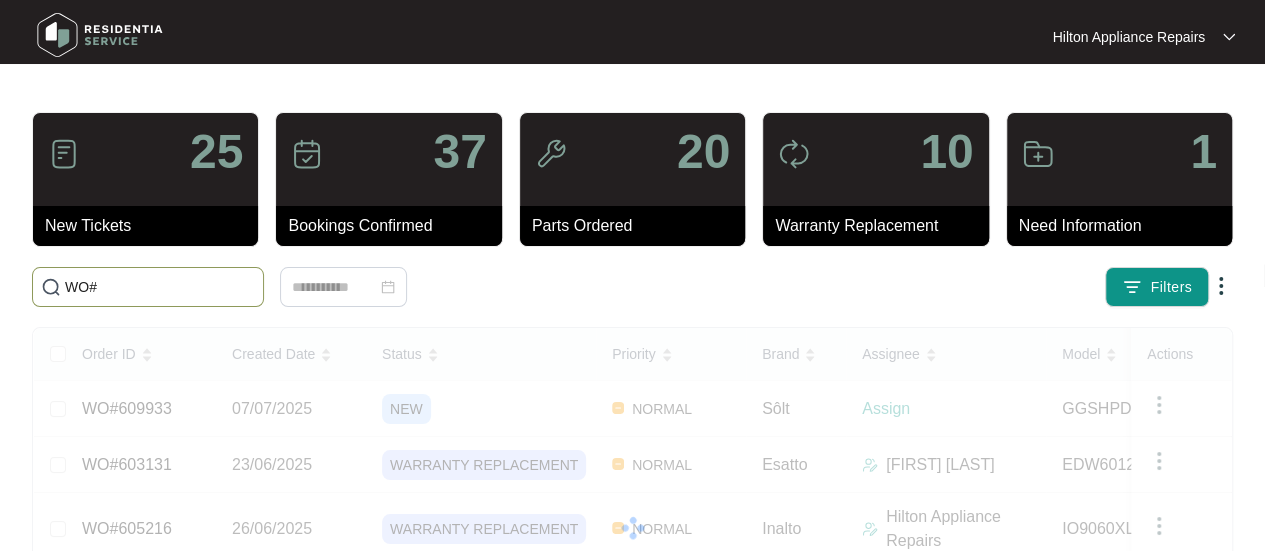 paste on "609692" 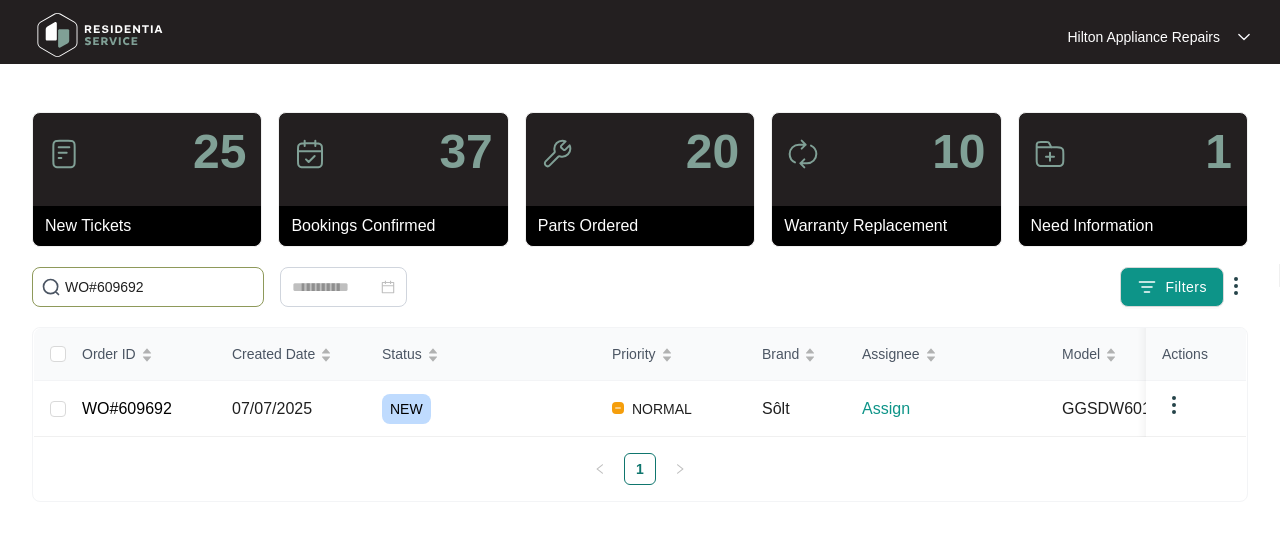 type on "WO#609692" 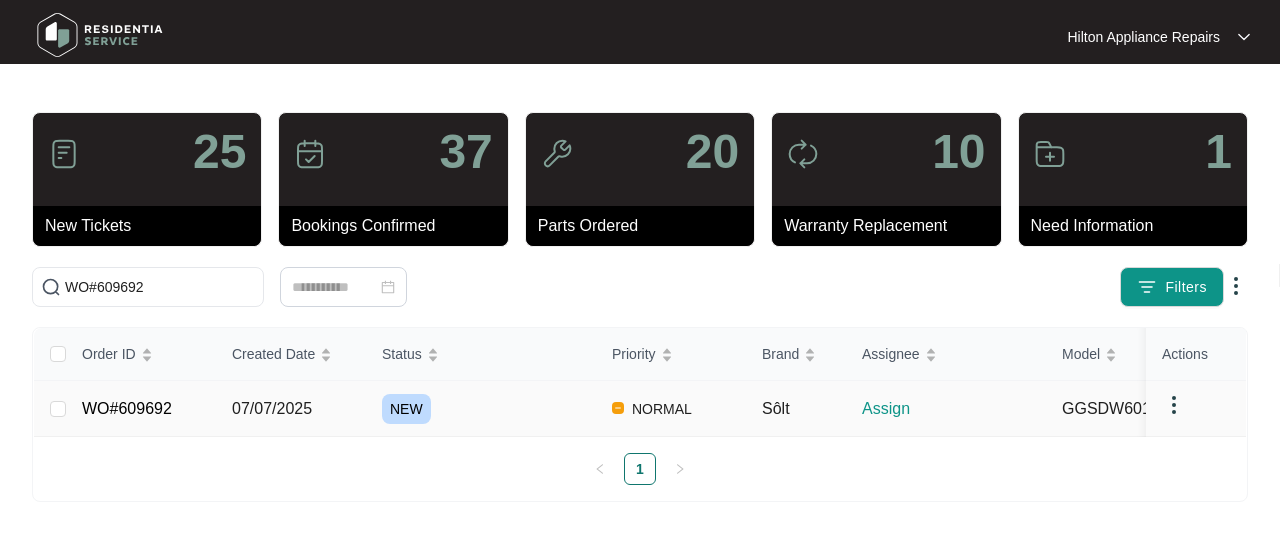 click on "07/07/2025" at bounding box center [58, 409] 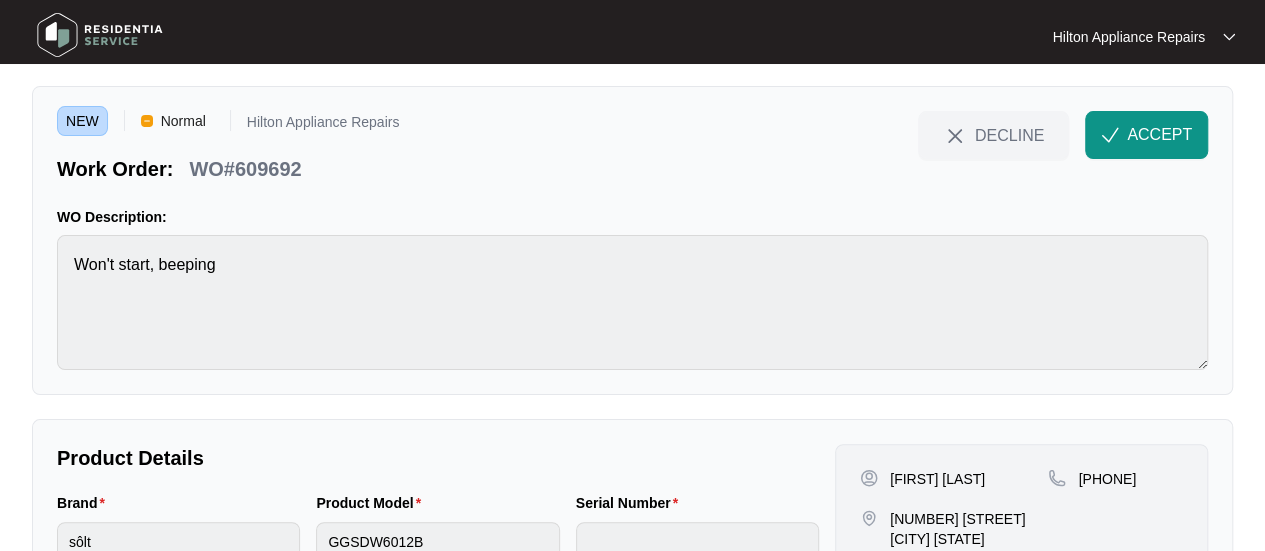 scroll, scrollTop: 0, scrollLeft: 0, axis: both 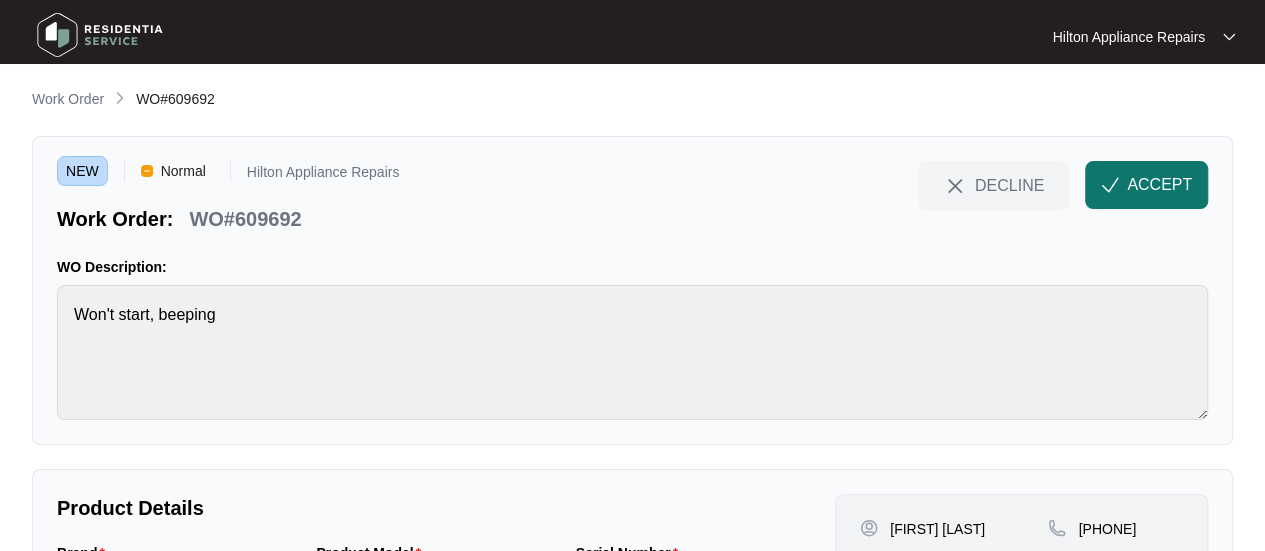 click on "ACCEPT" at bounding box center (1159, 185) 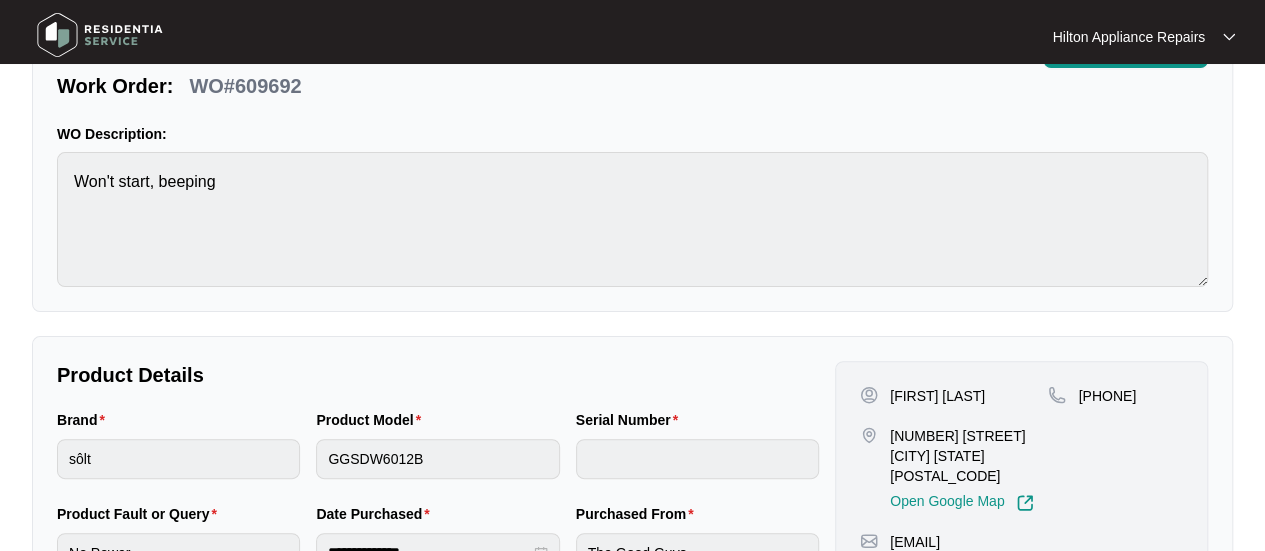scroll, scrollTop: 200, scrollLeft: 0, axis: vertical 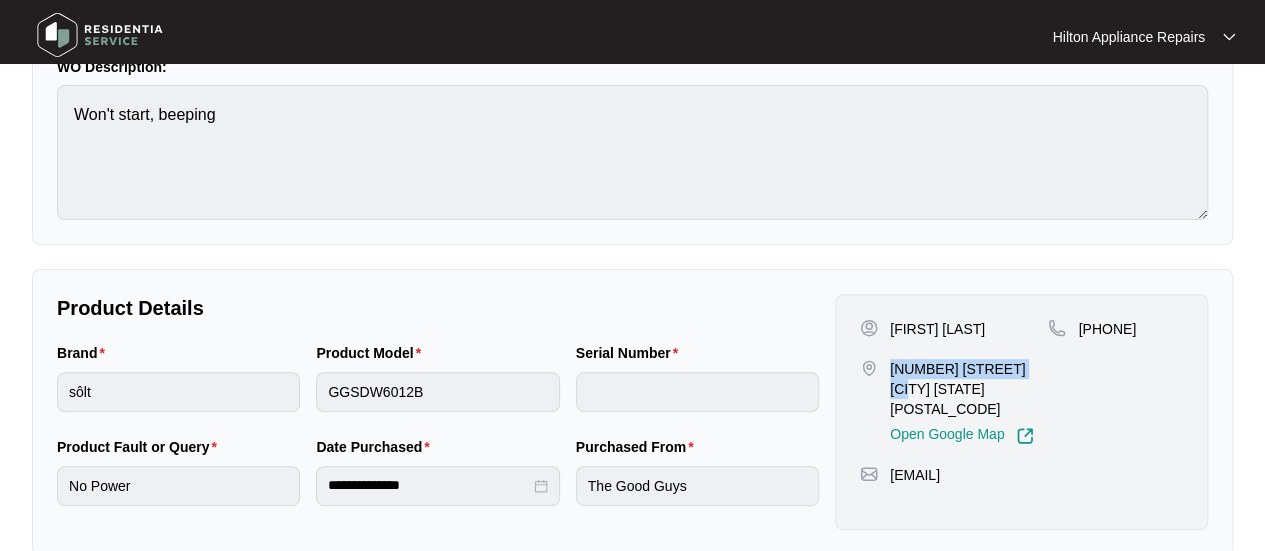 drag, startPoint x: 1010, startPoint y: 367, endPoint x: 883, endPoint y: 364, distance: 127.03543 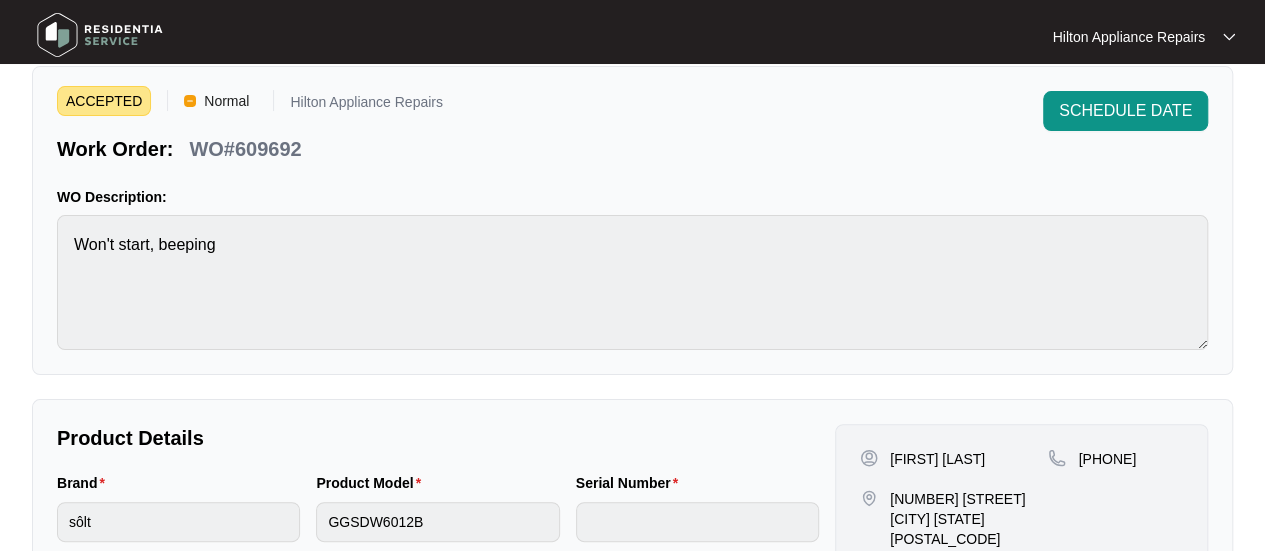 scroll, scrollTop: 0, scrollLeft: 0, axis: both 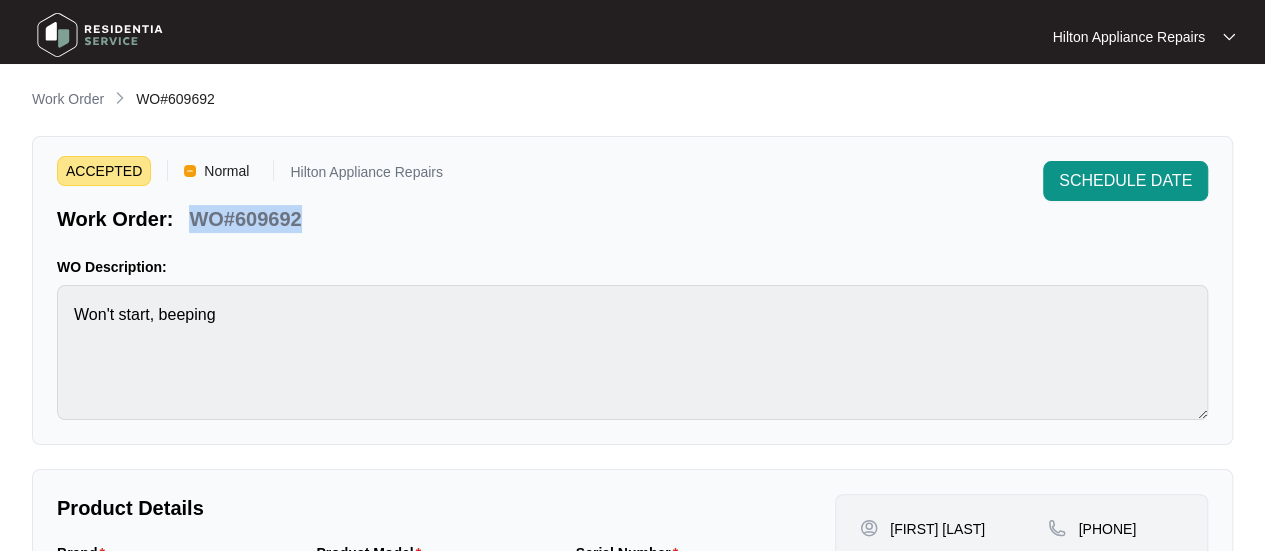 drag, startPoint x: 308, startPoint y: 213, endPoint x: 182, endPoint y: 220, distance: 126.1943 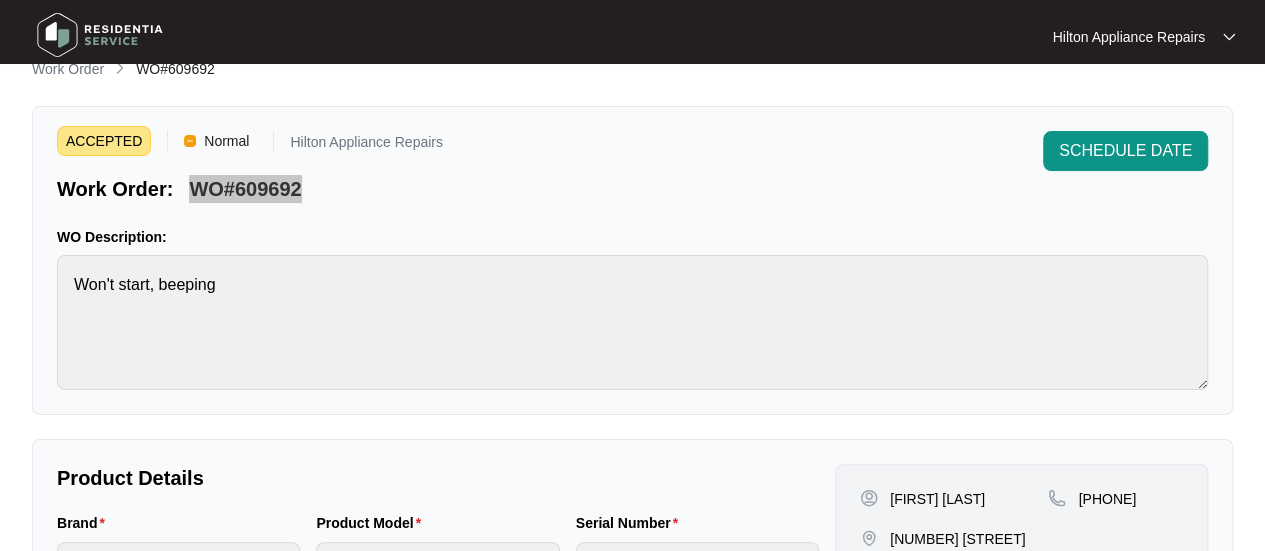 scroll, scrollTop: 0, scrollLeft: 0, axis: both 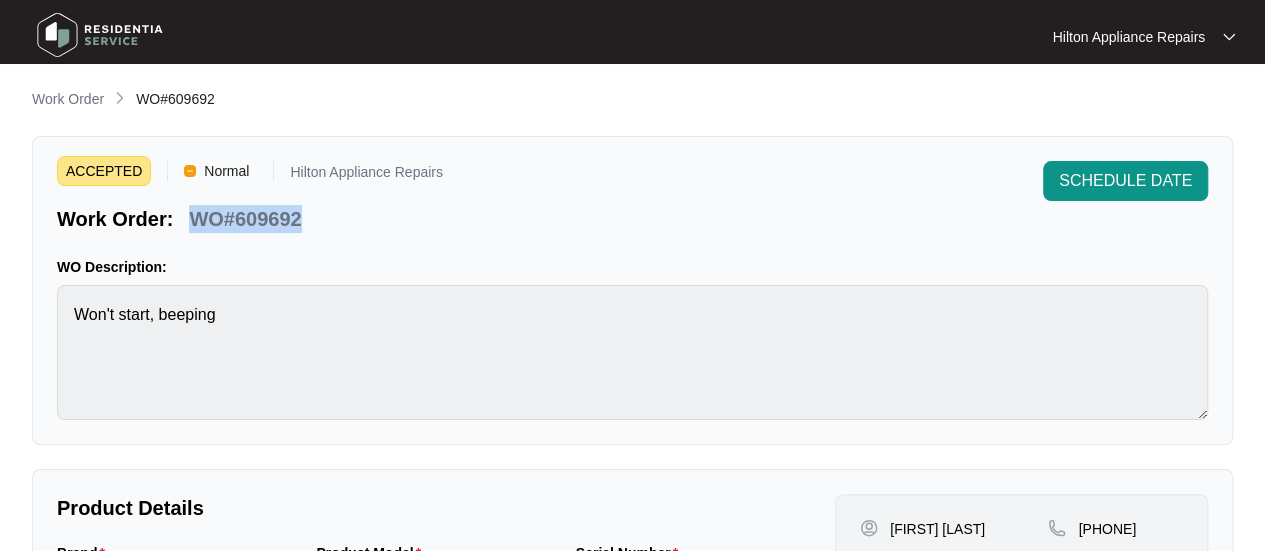 click on "WO#609692" at bounding box center [245, 215] 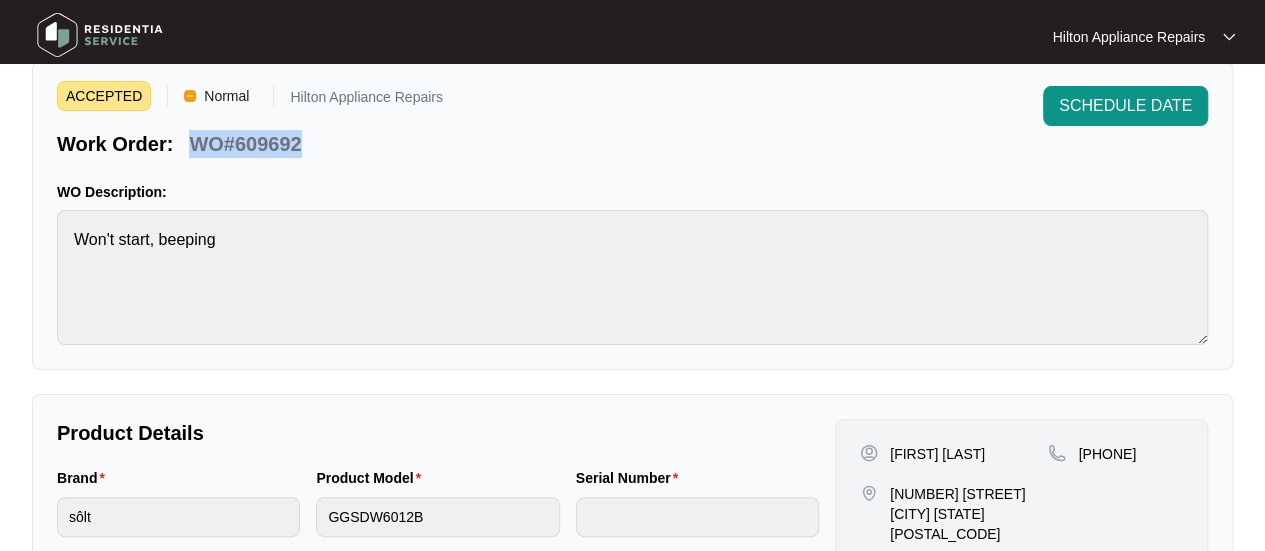 scroll, scrollTop: 0, scrollLeft: 0, axis: both 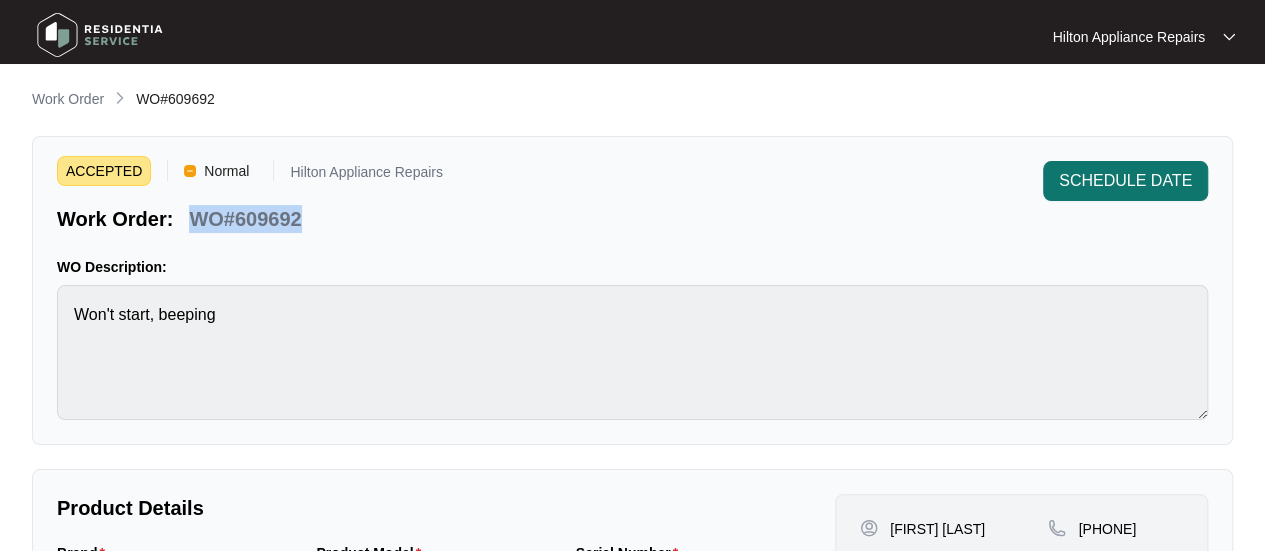 click on "SCHEDULE DATE" at bounding box center (1125, 181) 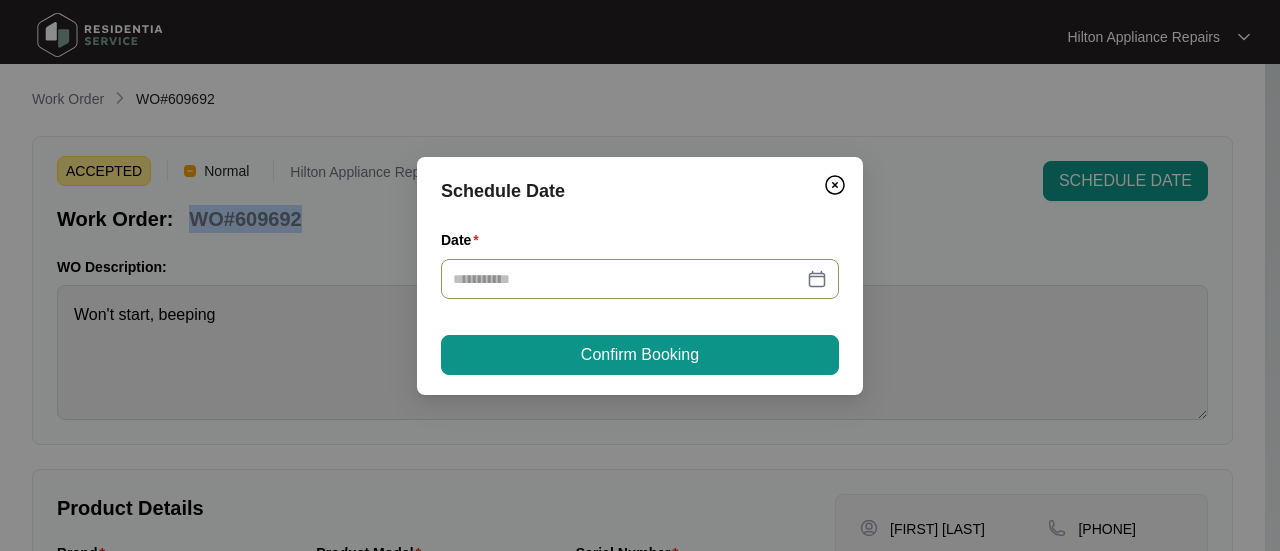 click at bounding box center (640, 279) 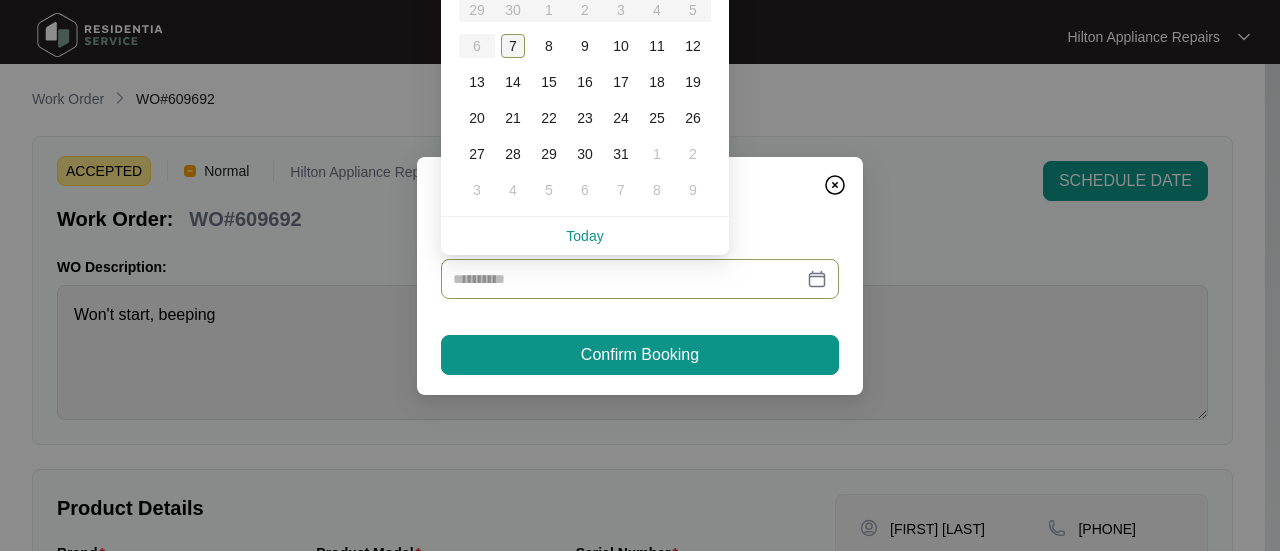 click on "7" at bounding box center (513, 46) 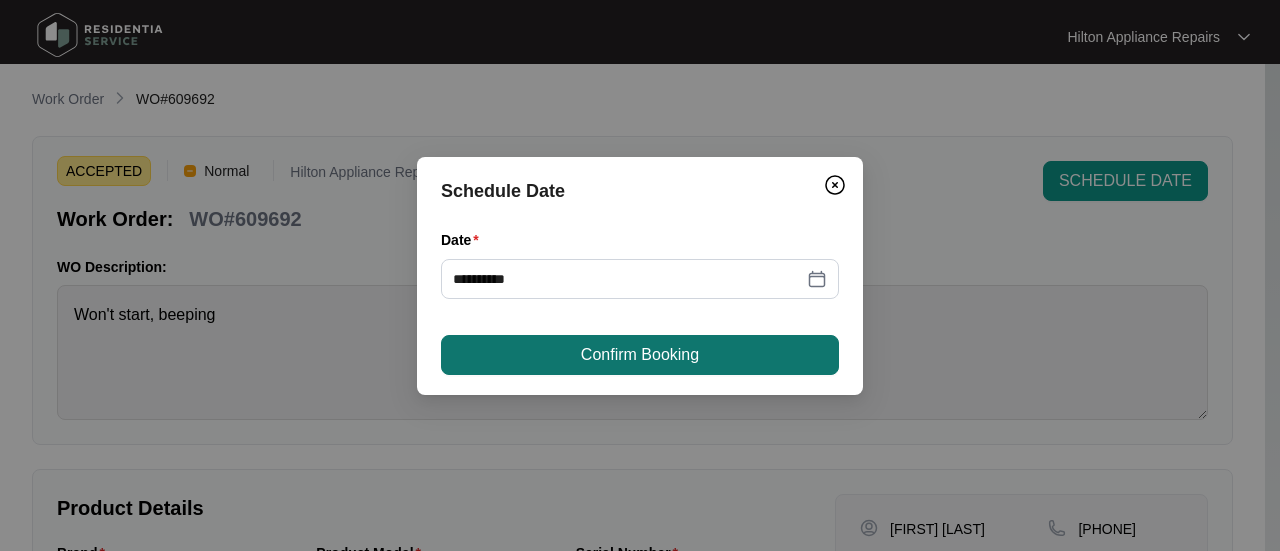 click on "Confirm Booking" at bounding box center [640, 355] 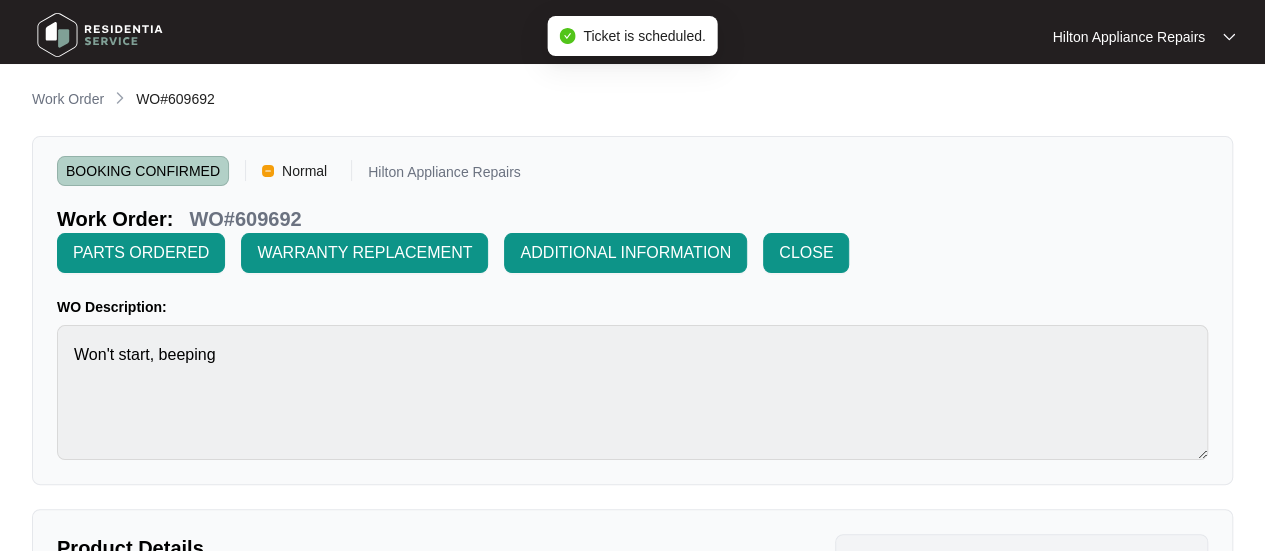 click on "Work Order" at bounding box center [68, 99] 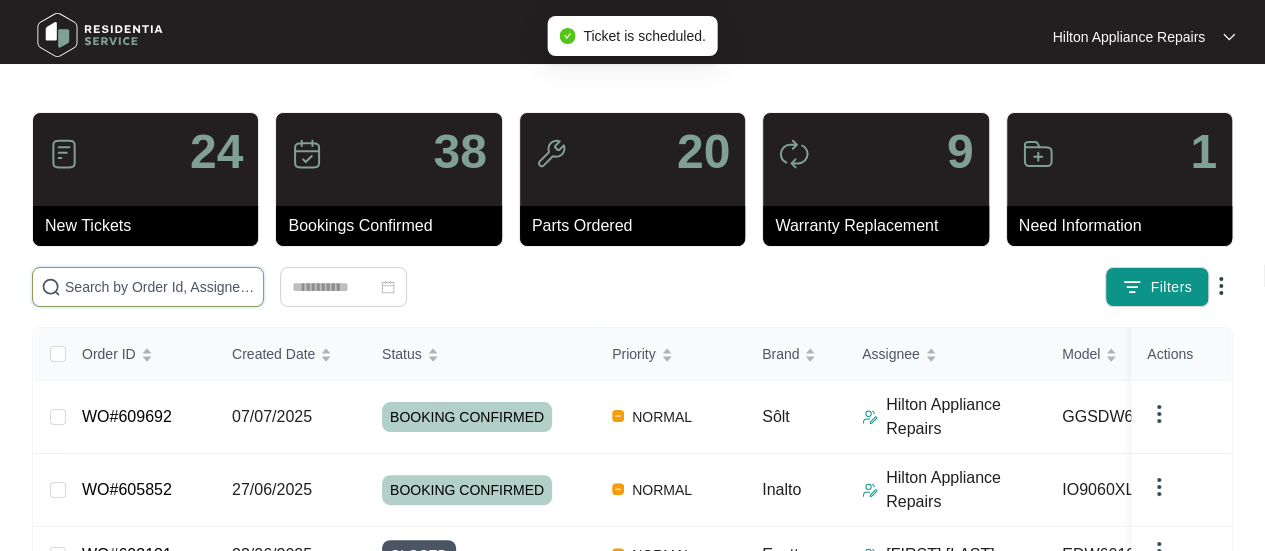 click at bounding box center (160, 287) 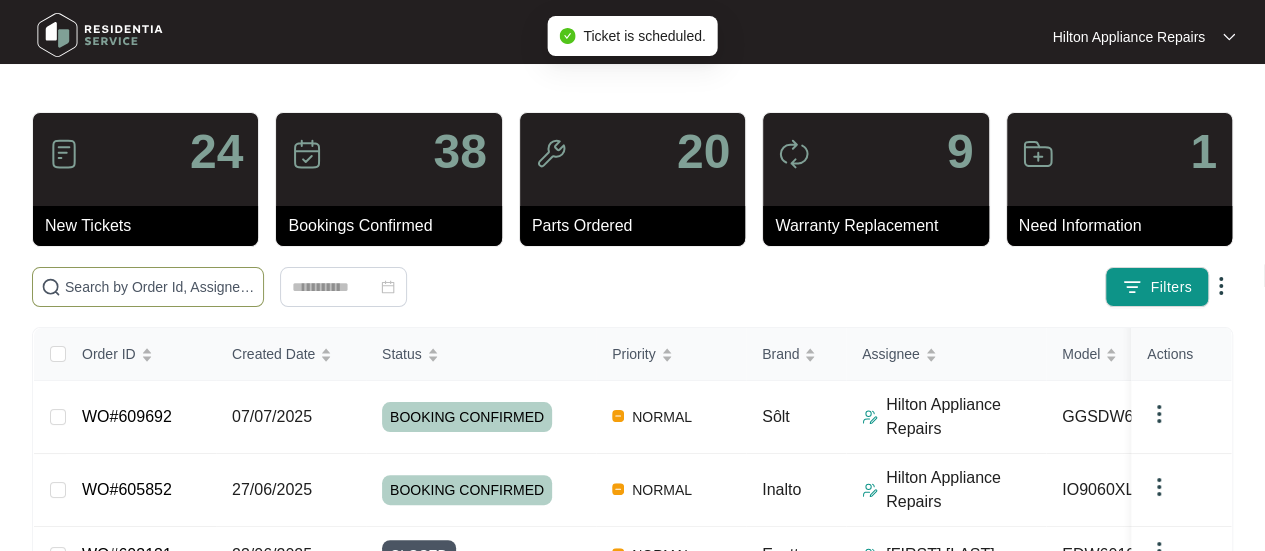paste on "WO#609692" 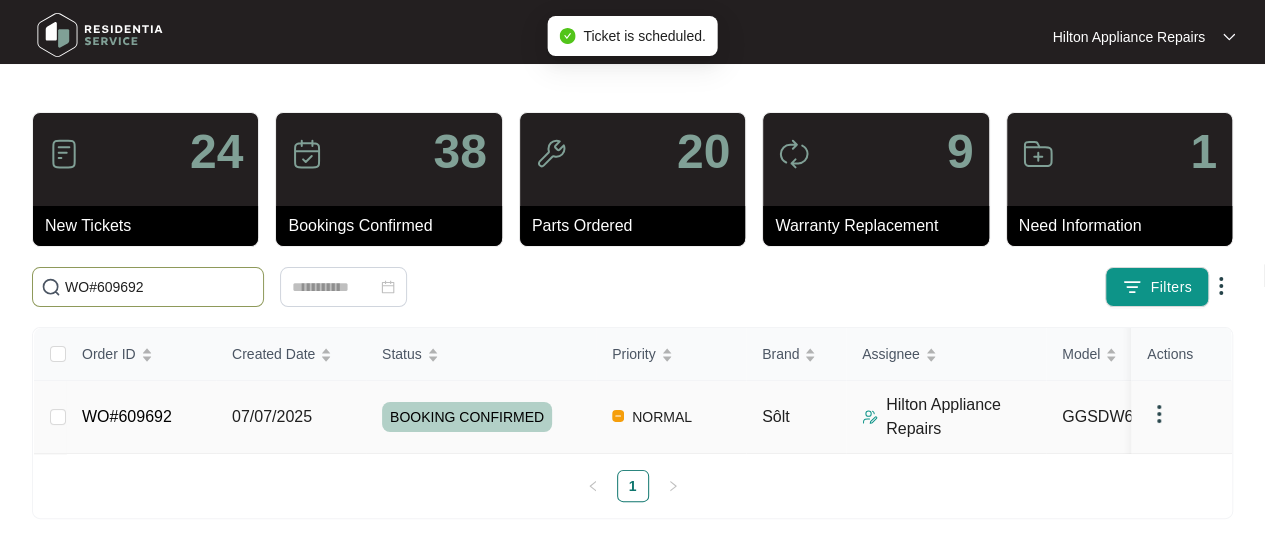 scroll, scrollTop: 13, scrollLeft: 0, axis: vertical 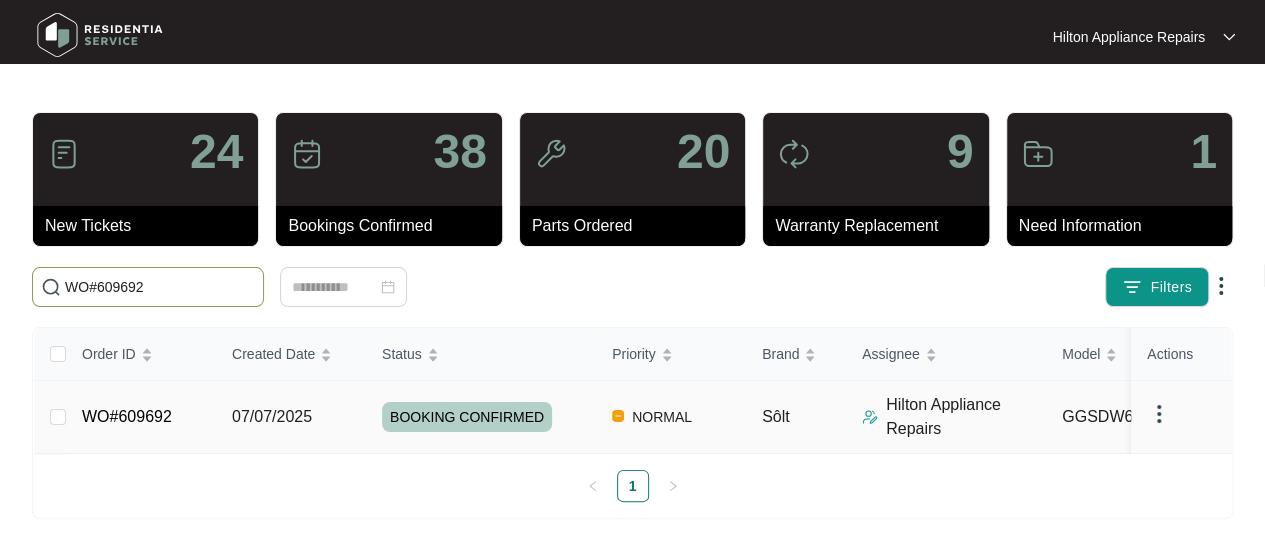 type on "WO#609692" 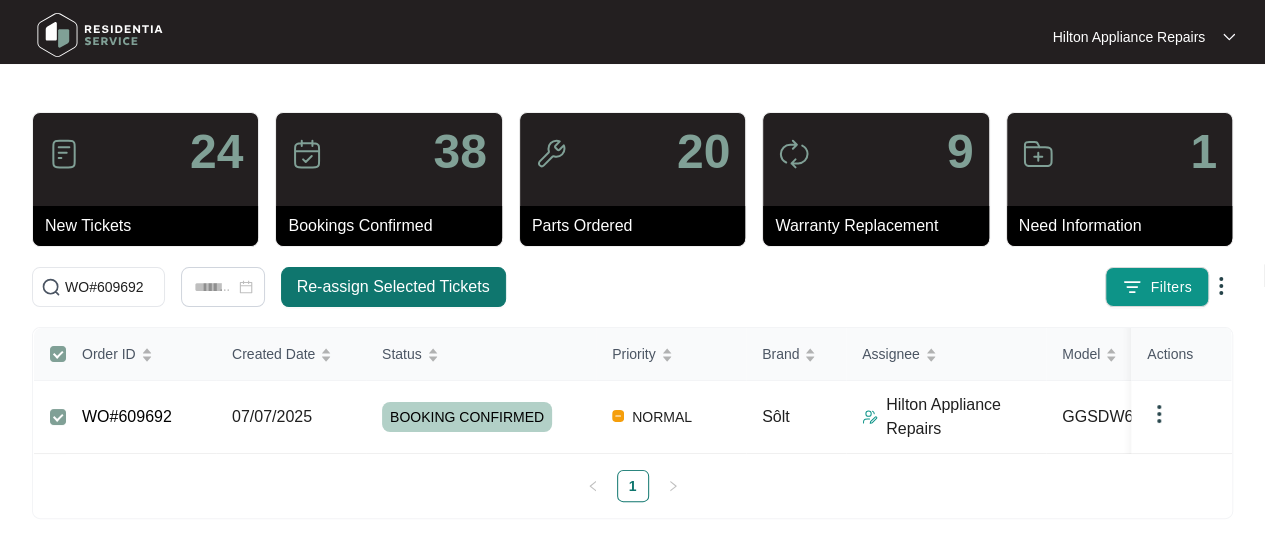 click on "Re-assign Selected Tickets" at bounding box center (393, 287) 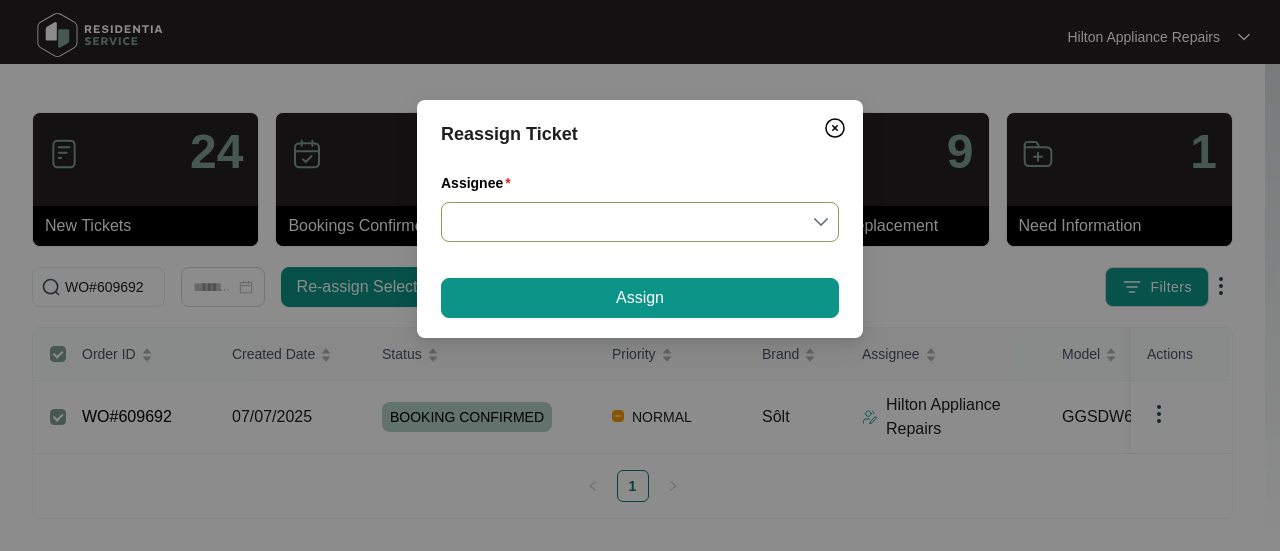 click on "Assignee" at bounding box center (640, 222) 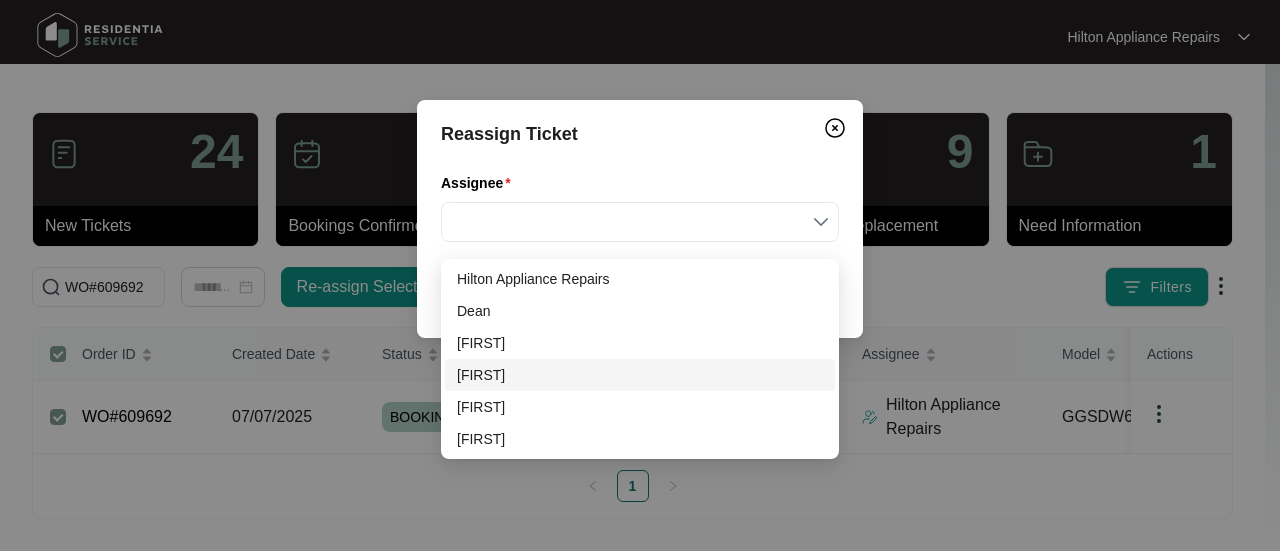 click on "[FIRST]" at bounding box center [640, 375] 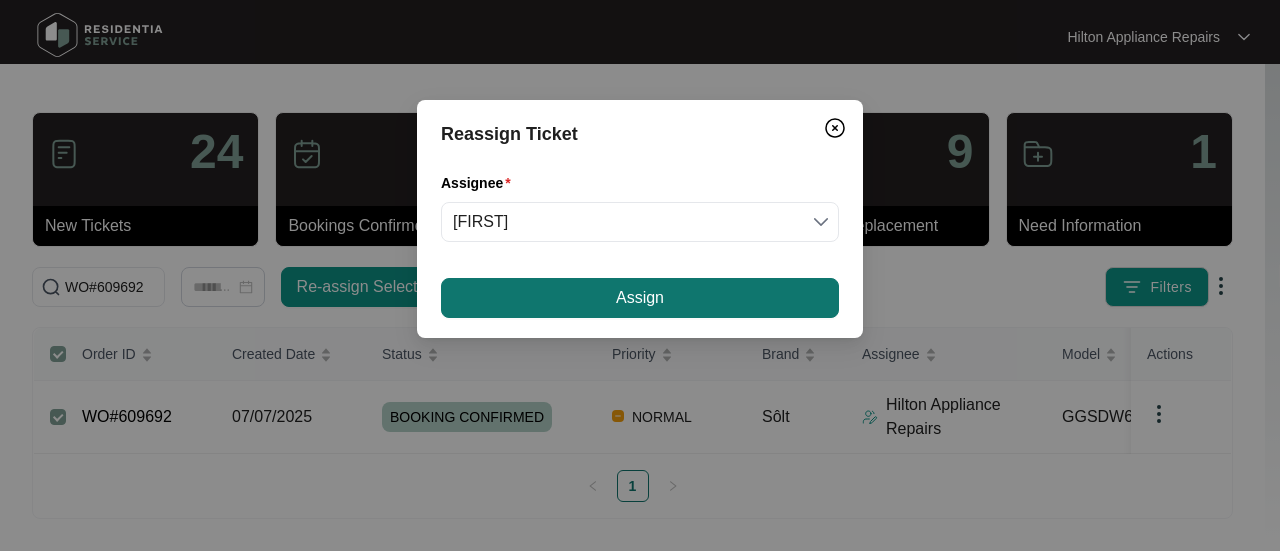 click on "Assign" at bounding box center [640, 298] 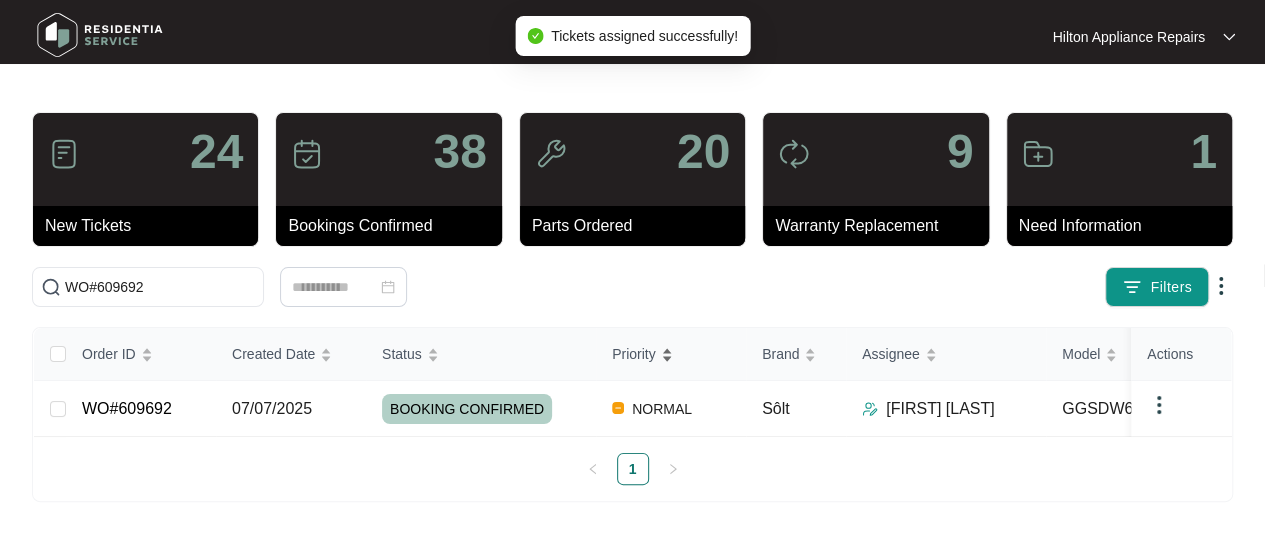 scroll, scrollTop: 0, scrollLeft: 0, axis: both 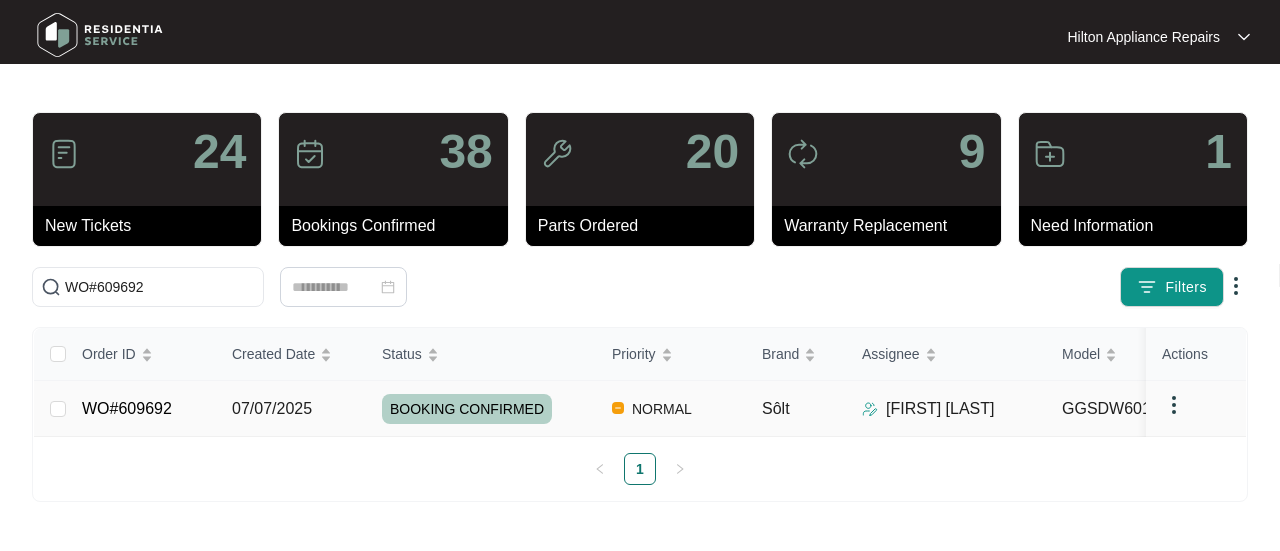 click on "Order ID Created Date Status Priority Brand Assignee Model Customer Name Purchased From Actions                       WO#609692 [DATE] BOOKING CONFIRMED NORMAL Sôlt [FIRST] [LAST] GGSDW6012B [LAST]... The Good Guys  1" at bounding box center (640, 406) 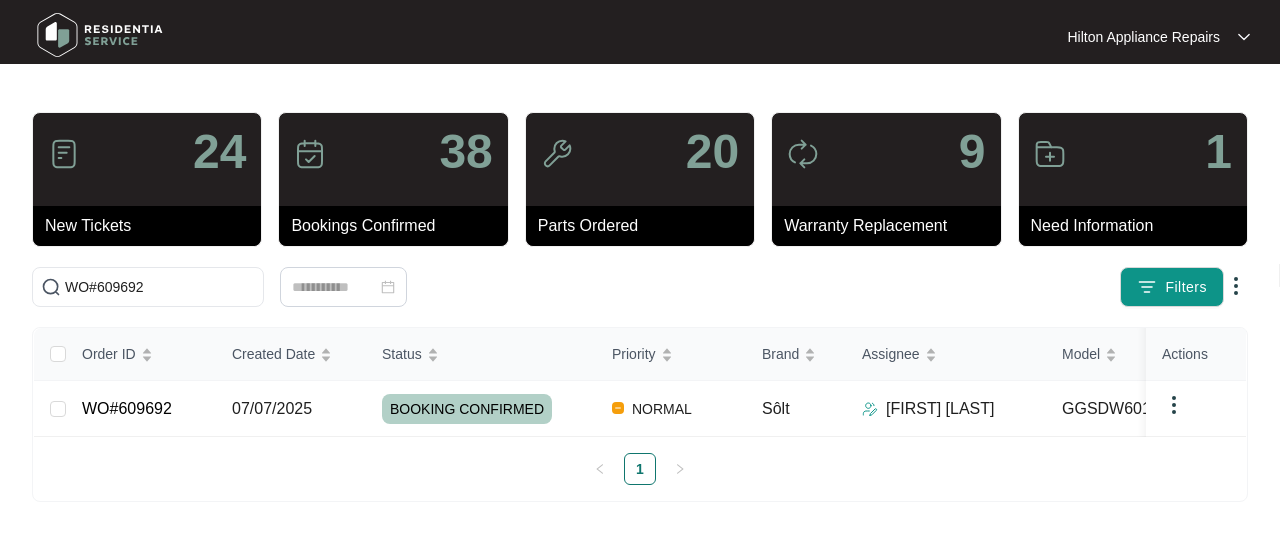 click on "1" at bounding box center [640, 469] 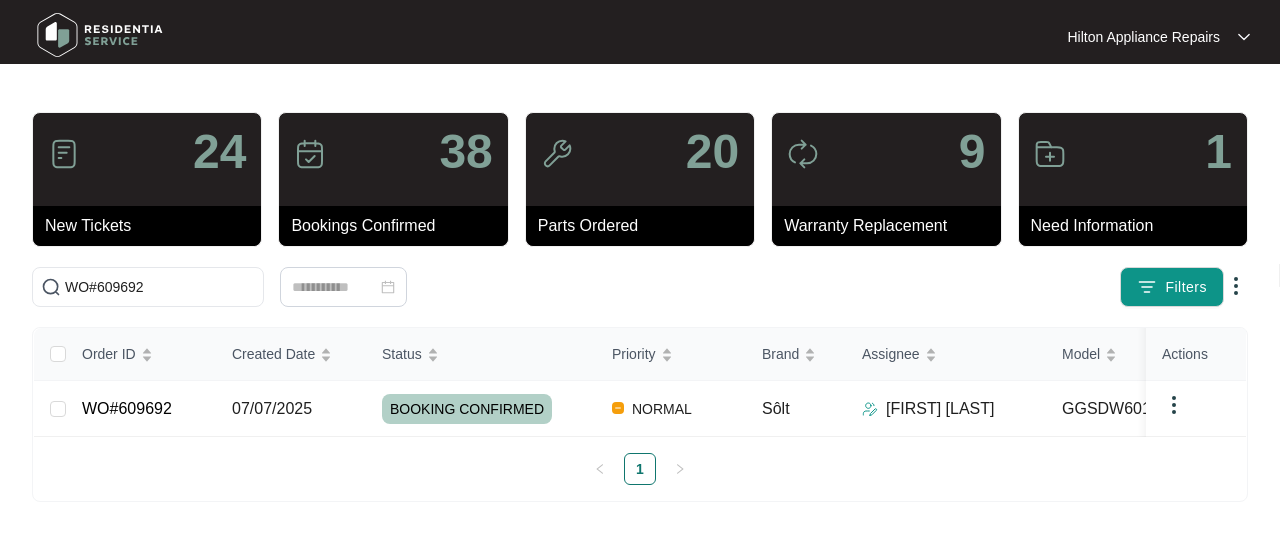 click at bounding box center (176, 36) 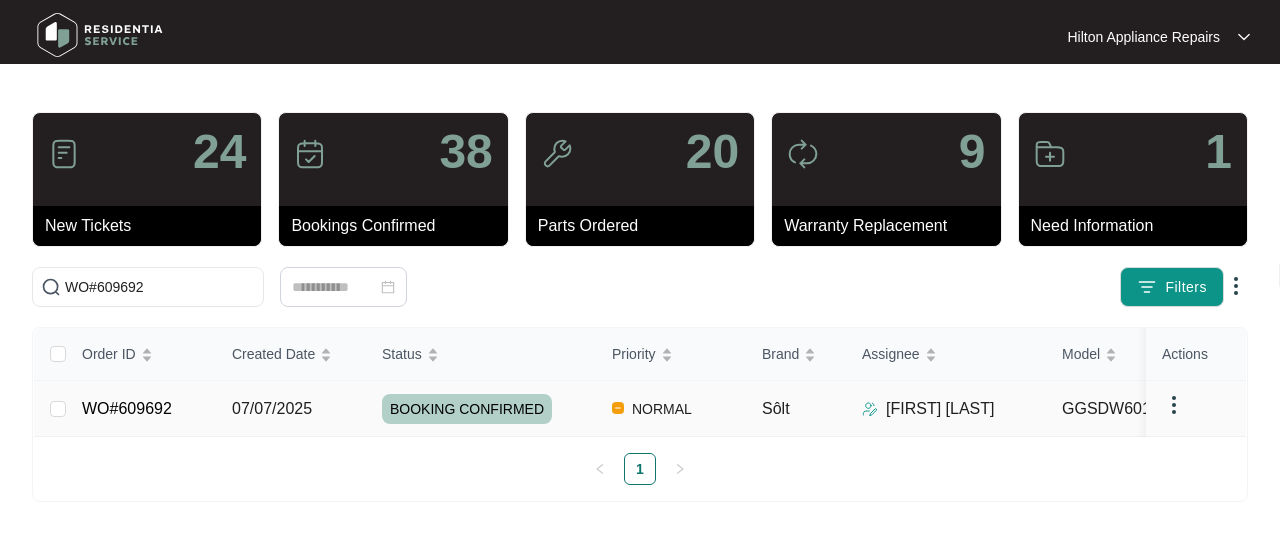 click on "07/07/2025" at bounding box center (58, 409) 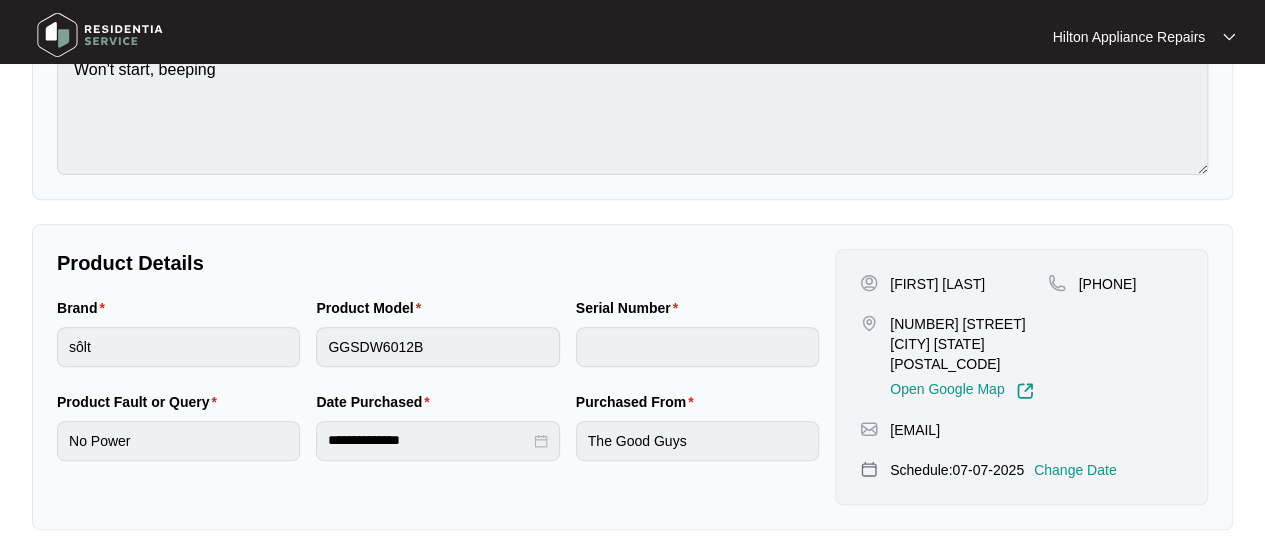 scroll, scrollTop: 400, scrollLeft: 0, axis: vertical 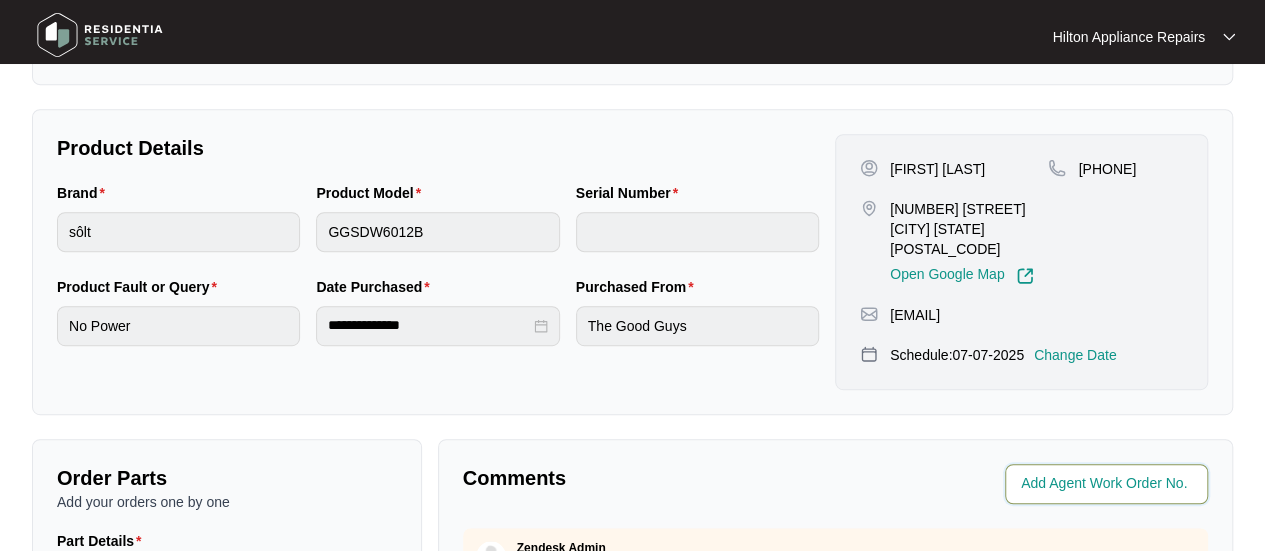 click at bounding box center [1108, 484] 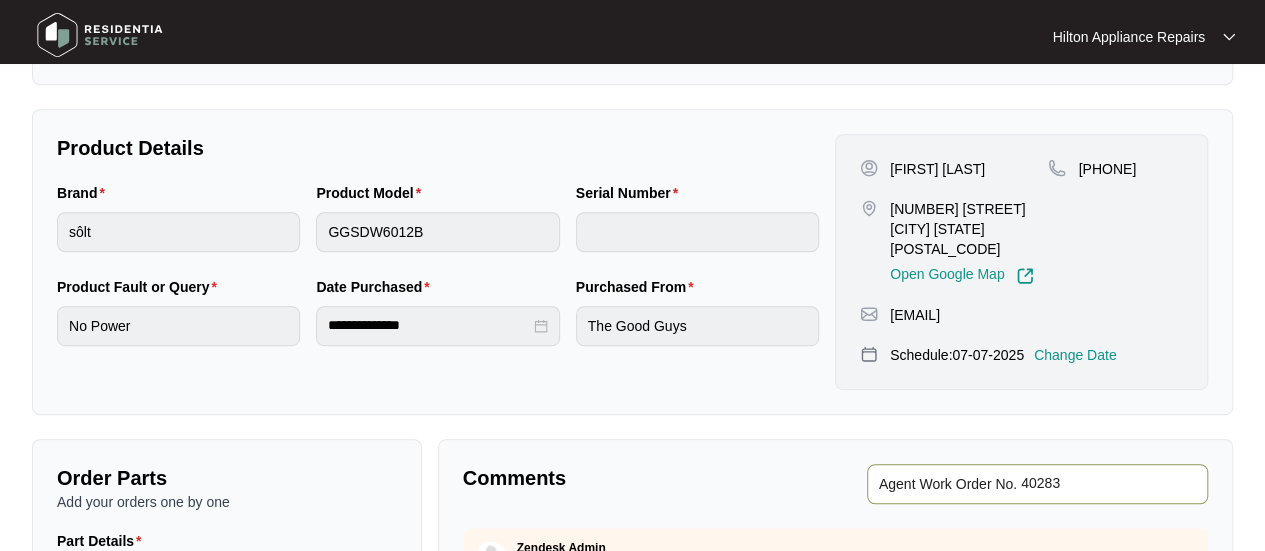 type on "40283" 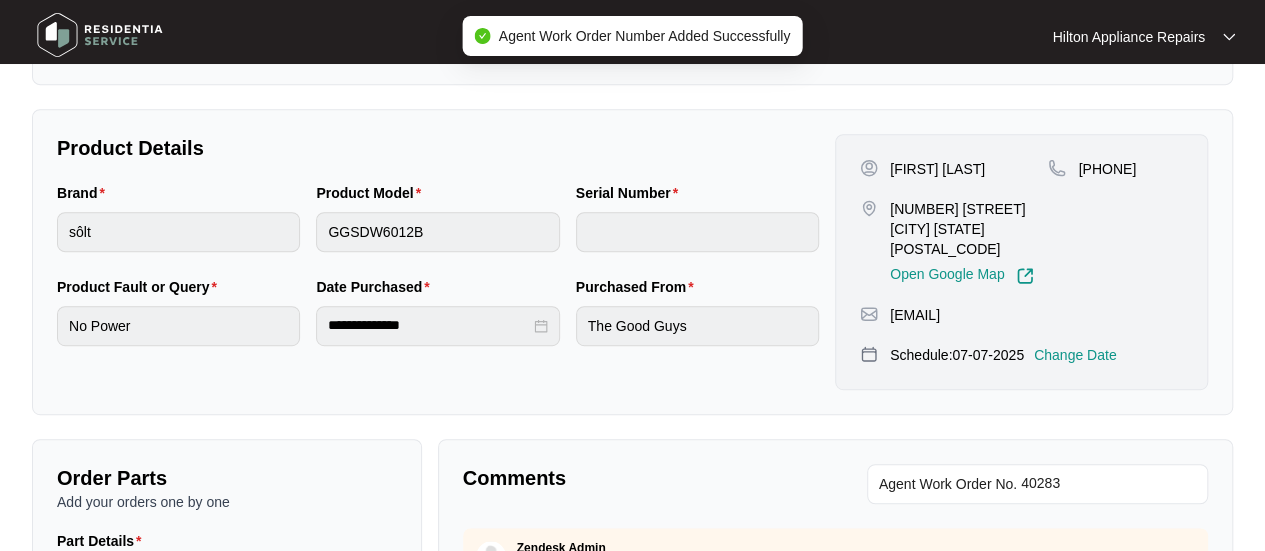 scroll, scrollTop: 0, scrollLeft: 0, axis: both 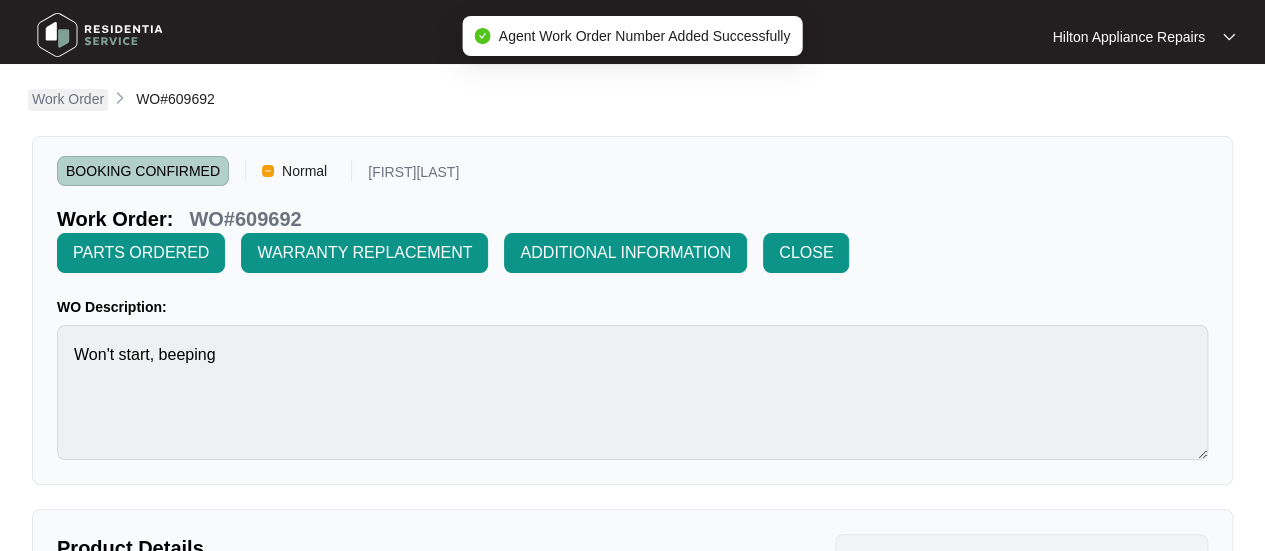 click on "Work Order" at bounding box center [68, 99] 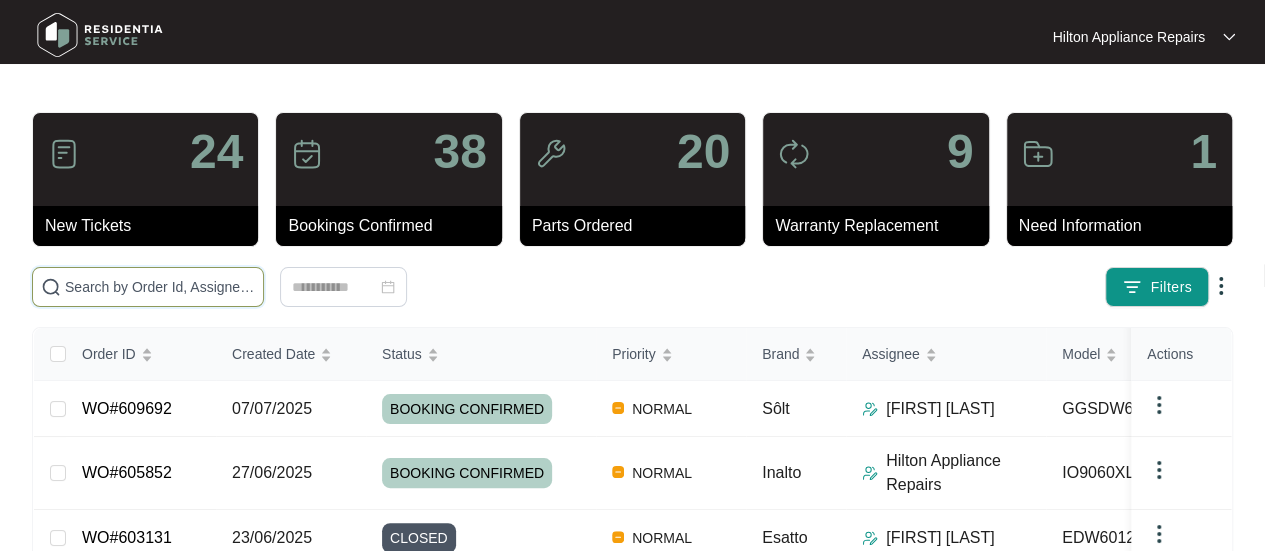 click at bounding box center (160, 287) 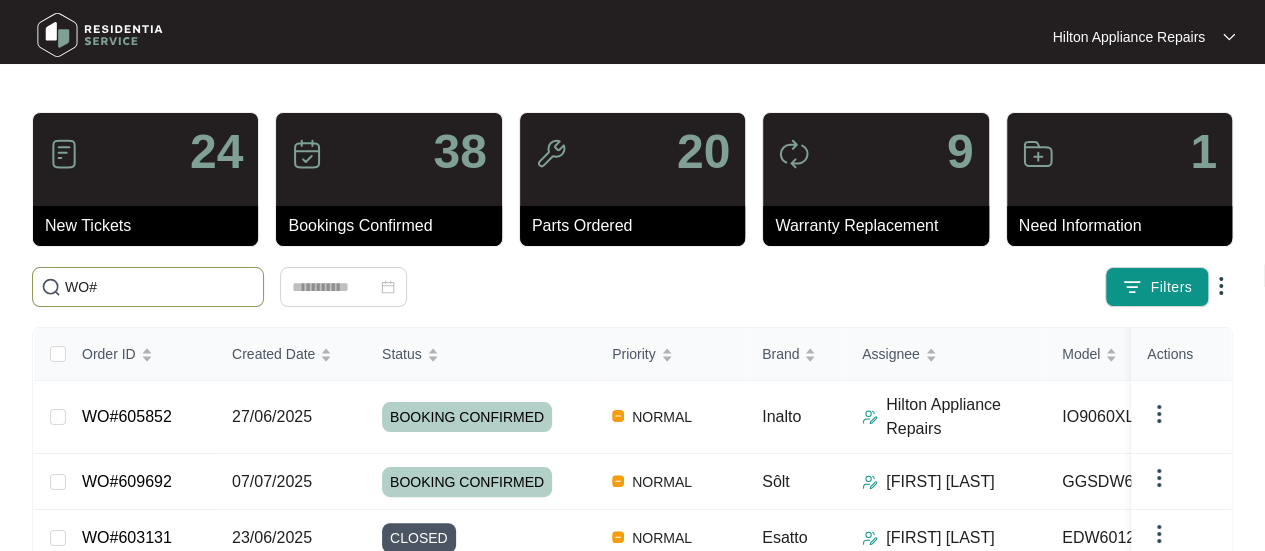 paste on "609740" 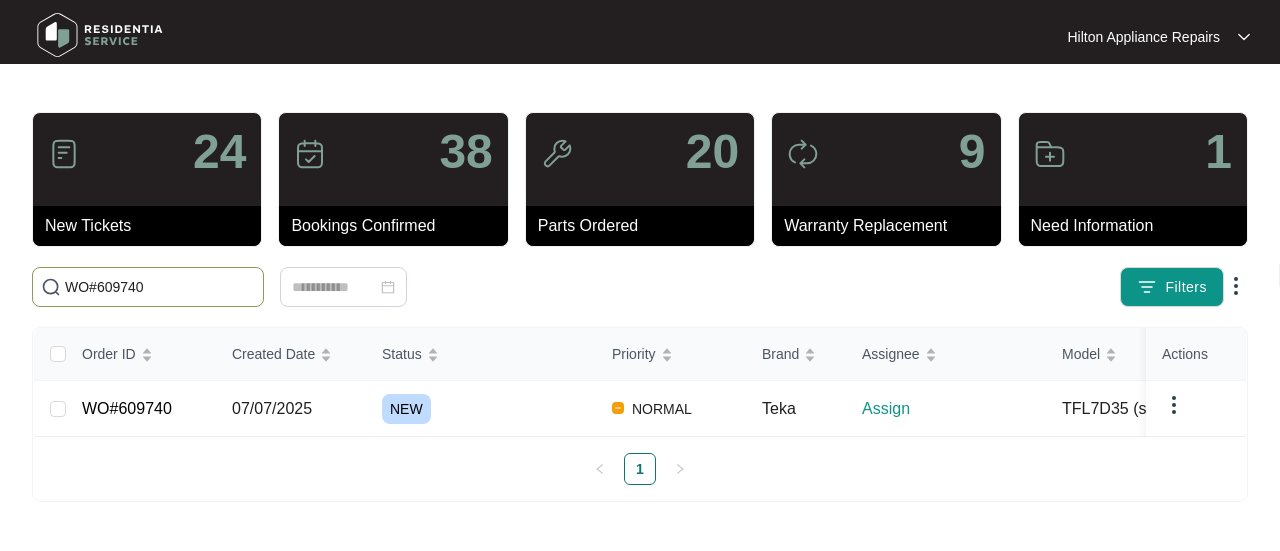 type on "WO#609740" 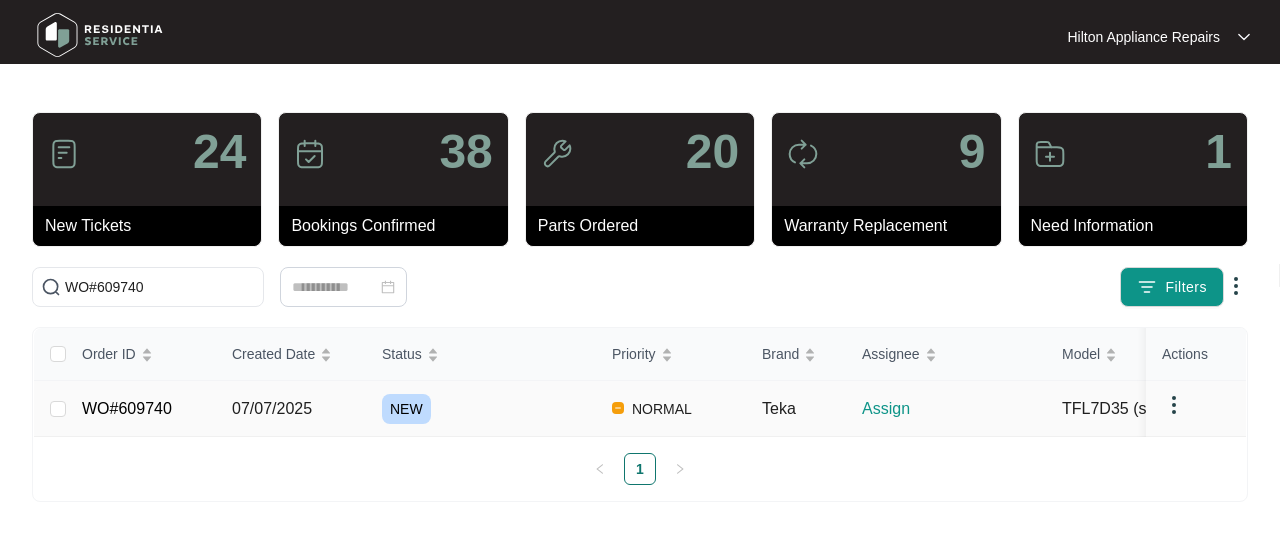 click on "07/07/2025" at bounding box center (58, 409) 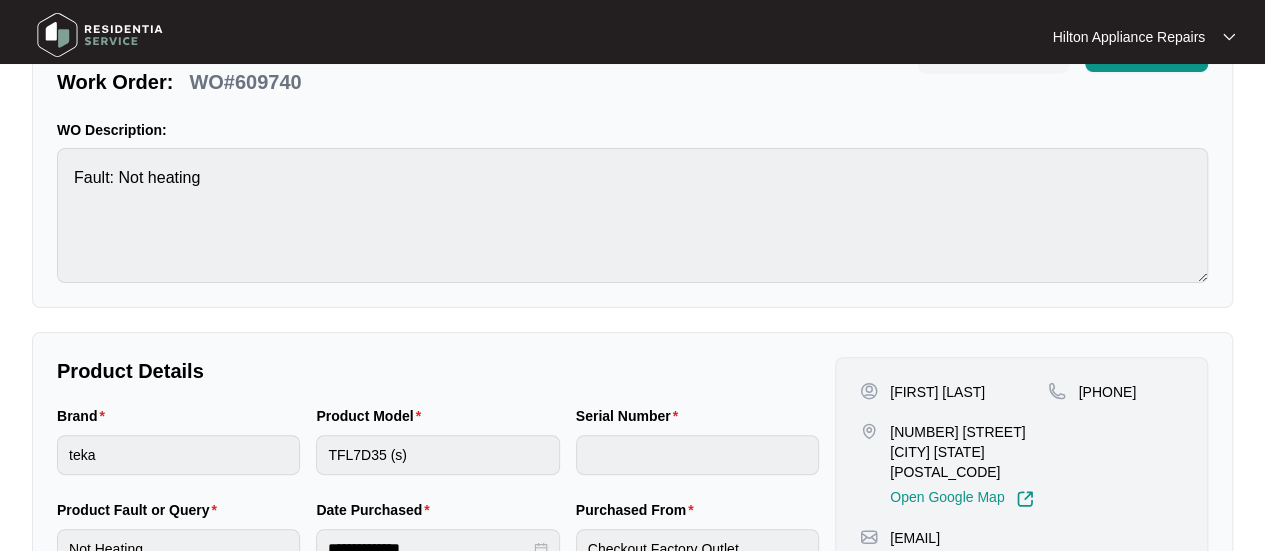 scroll, scrollTop: 0, scrollLeft: 0, axis: both 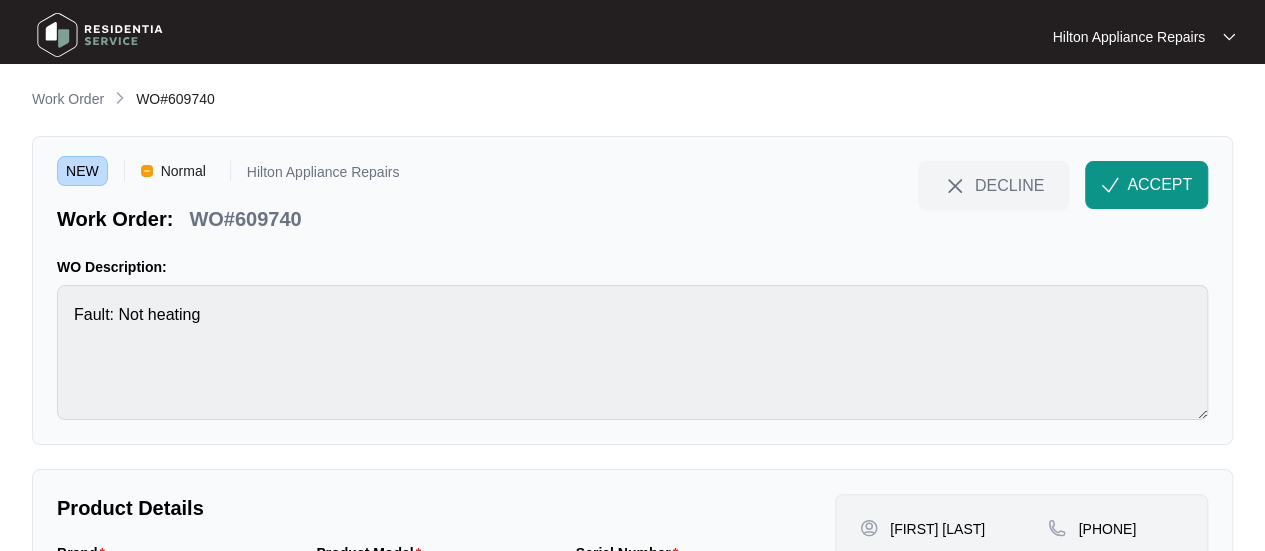 drag, startPoint x: 1138, startPoint y: 185, endPoint x: 1124, endPoint y: 191, distance: 15.231546 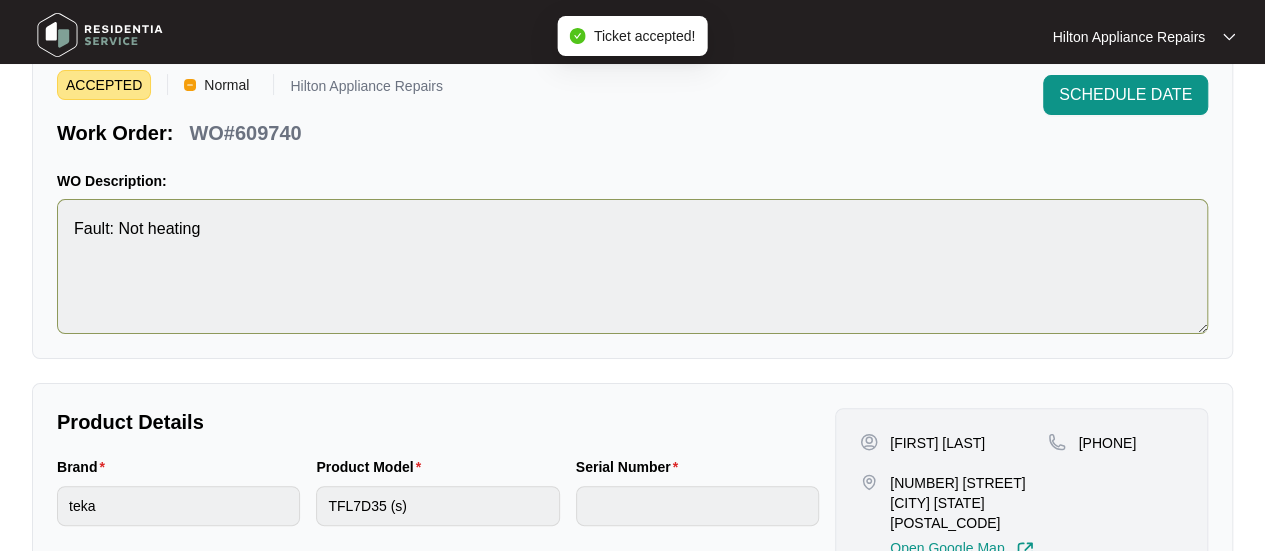 scroll, scrollTop: 300, scrollLeft: 0, axis: vertical 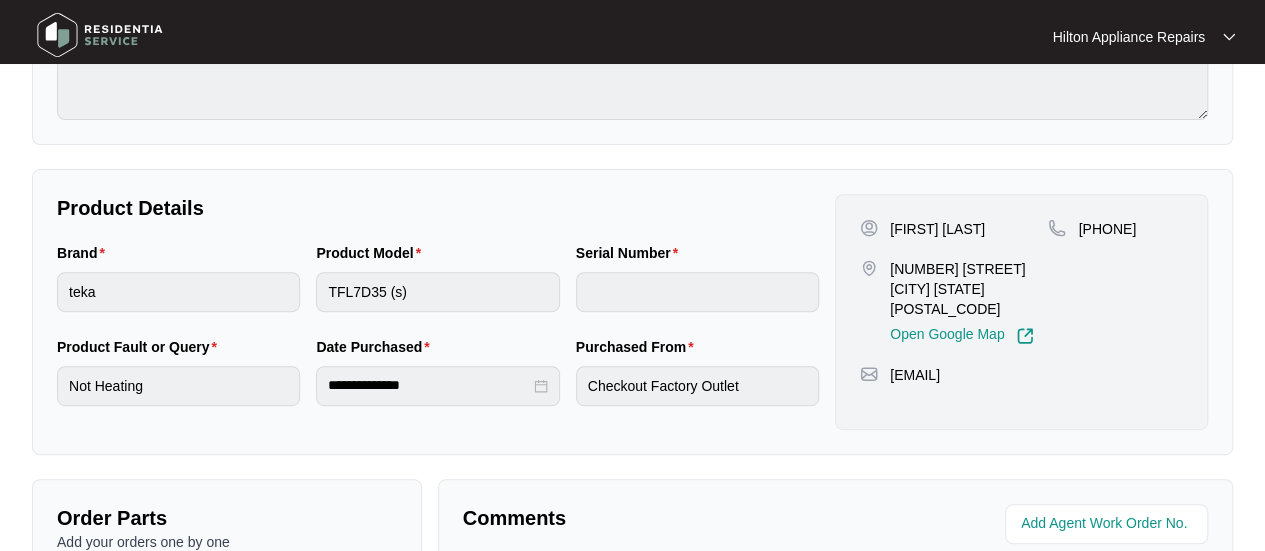 click on "Brand teka Product Model TFL7D35 (s) Serial Number" at bounding box center [438, 289] 